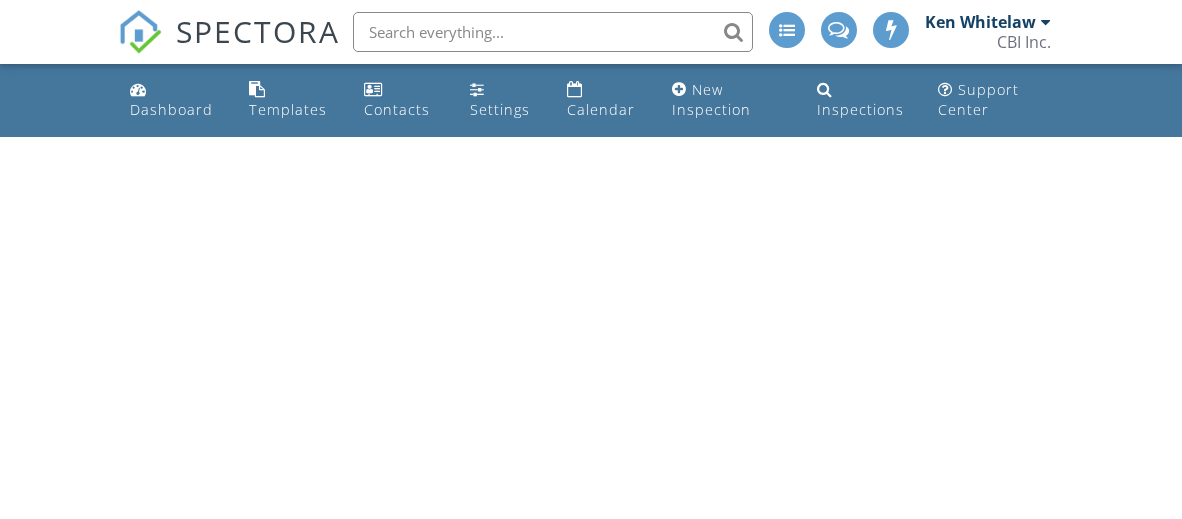scroll, scrollTop: 0, scrollLeft: 0, axis: both 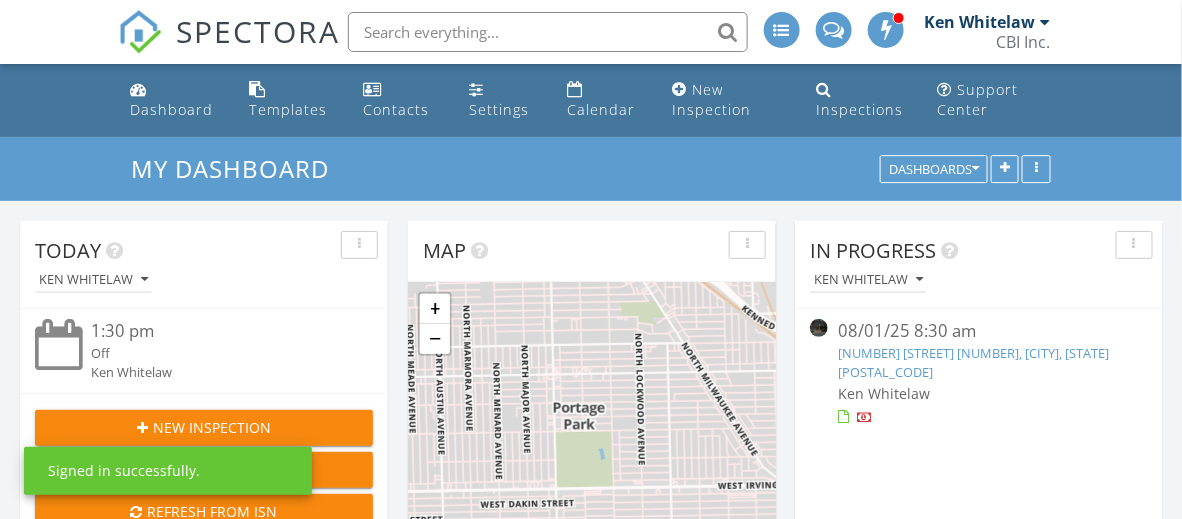 click on "901 W Madison St 609, Chicago, IL 60607" at bounding box center [979, 363] 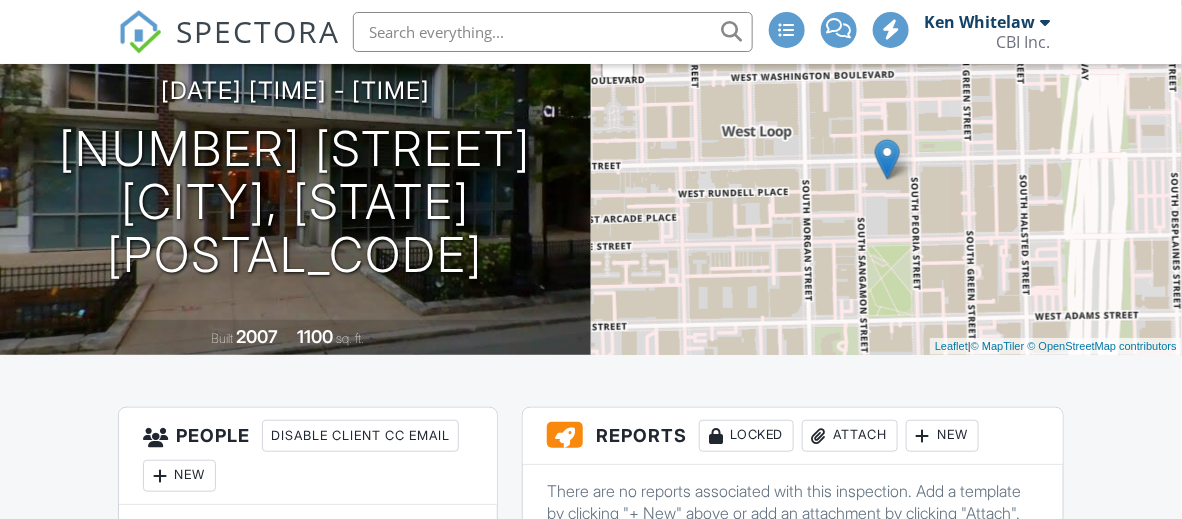scroll, scrollTop: 499, scrollLeft: 0, axis: vertical 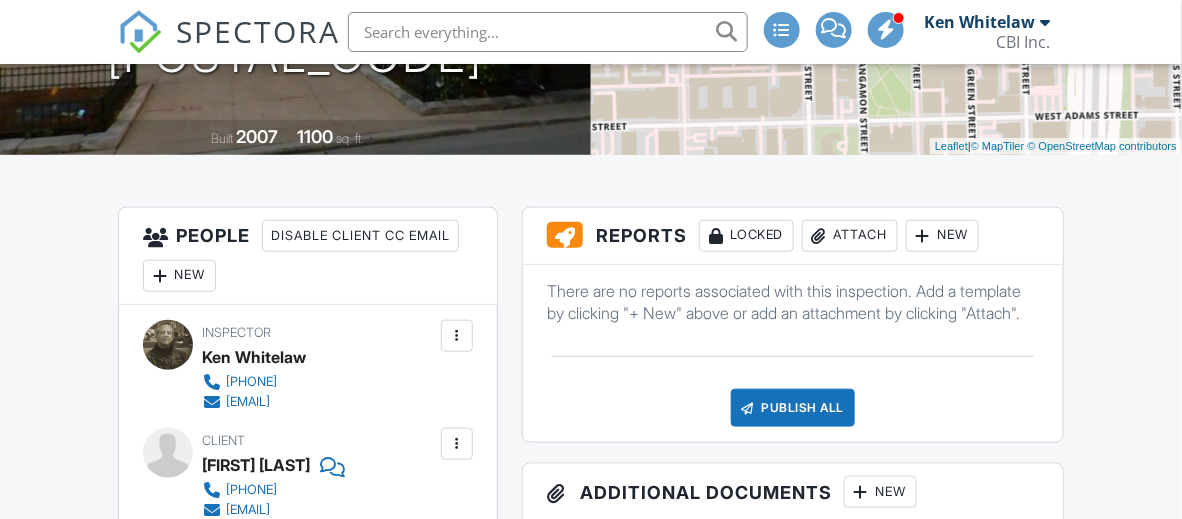 click on "New" at bounding box center [942, 236] 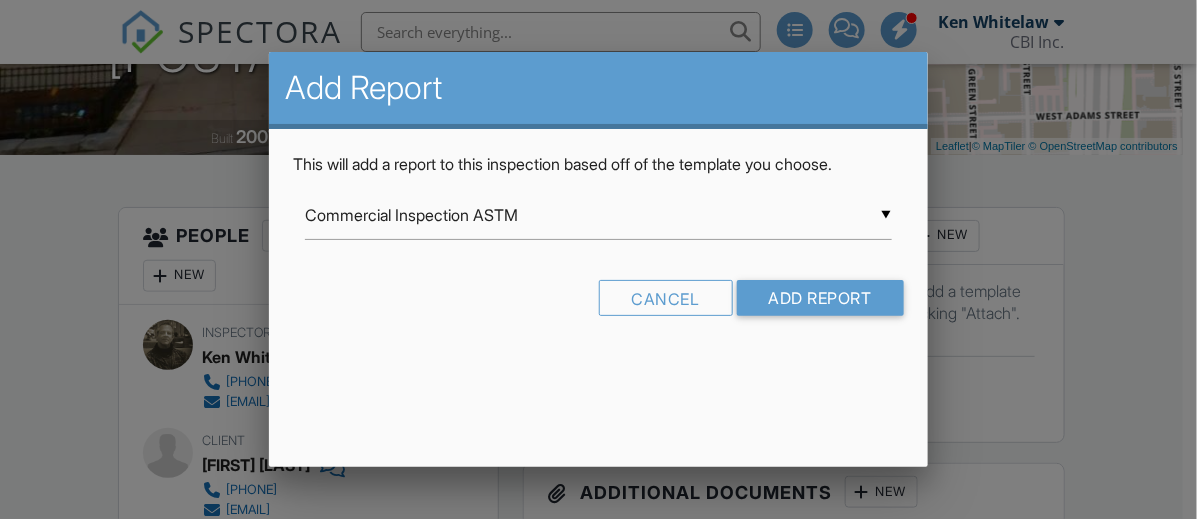 click on "▼ Commercial Inspection ASTM Commercial Inspection ASTM Commercial Inspection ASTM - Copy InterNACHI Residential  Andrew CBI Active 4-1-19 - Andrew ASTM Comm'l IN PROGRESS CBI Active 4-1-19 - Andrew CBI Active 4-1-19 - Bill   CBI Active 4-1-19 - Isac CBI Active 4-1-19  MOH residential CBI Active 4-1-19 RWN CBI Active 4-1-19 RWN - Condo CBI Active 4-1-19 RWN - New Construction CBI Active 4-22-19 RMU CBI Active 5-15-19 CMM CBI Active 5-29-19 MOH - New Con CBI Active 6-1-19 MOH CBI - Bill  Limited Scope  CBI HDS May 2024 CBI Multi-Unit CBI Primary 4 Pt July 2024 CBI Primary Feb 2024 CBI Primary Feb 2024 - Copy CBI Primary Feb 2024 - High-Rise CBI Primary Feb 2024 - JRS CBI RWN Oct 2024 Florida Citizens 4-Point Inspection Form Florida Citizens 4-Point Inspection Form Florida Citizens Roof Inspection Form Florida Uniform Mitigation Verification Inspection Form  Florida Uniform Mitigation Verification Inspection Form  Florida Wood Destroying Organisms Inspection Report HomeGauge Import 2021-09-28 Winfield 2022" at bounding box center (598, 215) 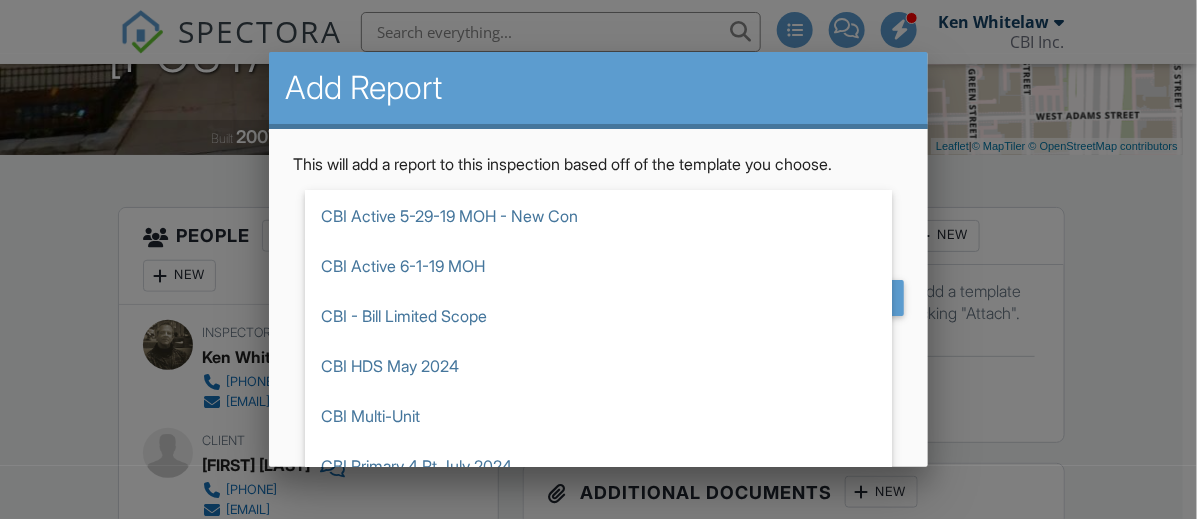 scroll, scrollTop: 799, scrollLeft: 0, axis: vertical 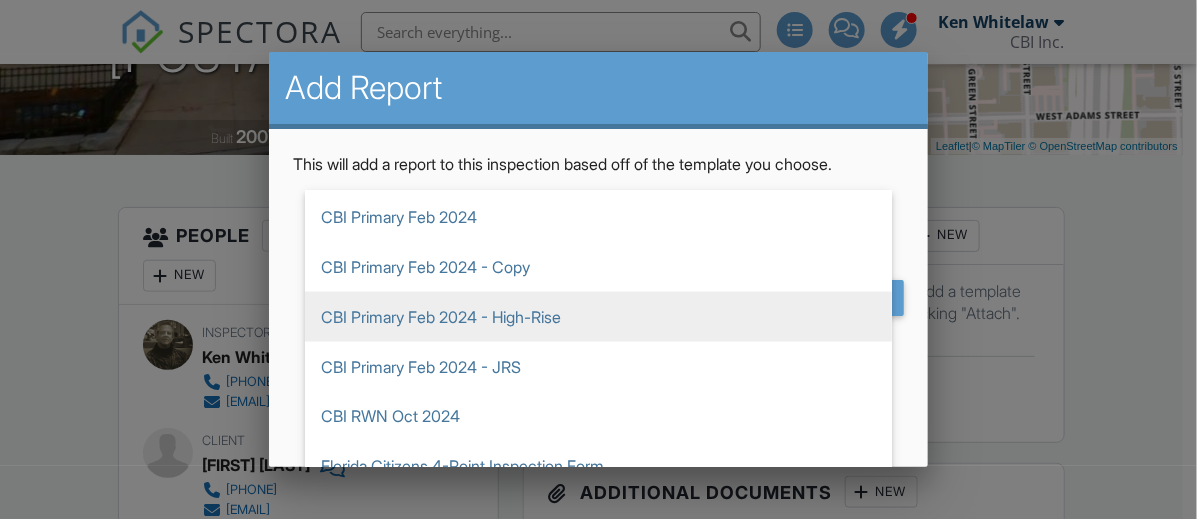 click on "CBI Primary Feb 2024 - High-Rise" at bounding box center [598, 317] 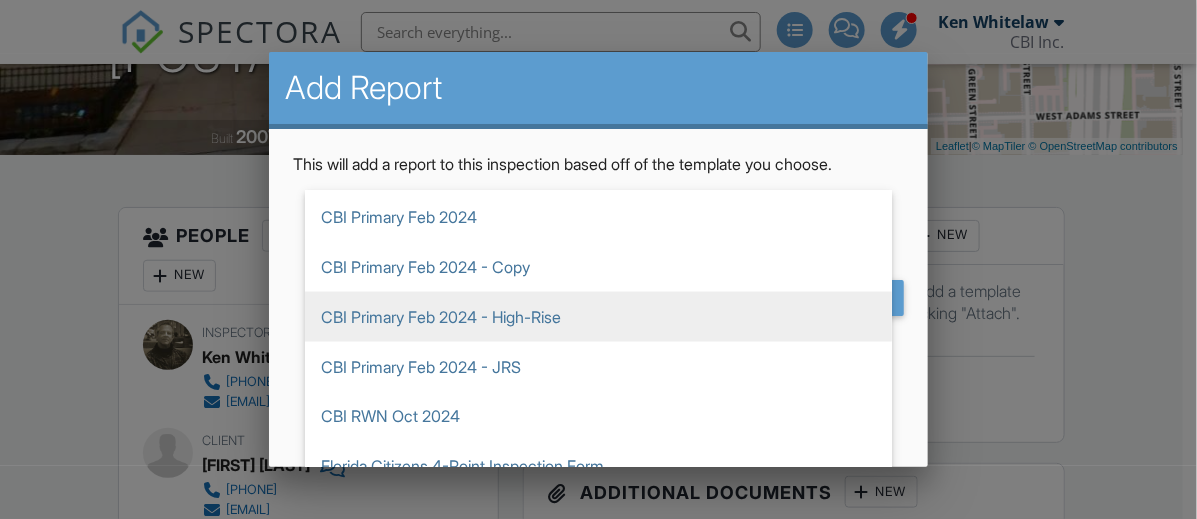 type on "CBI Primary Feb 2024 - High-Rise" 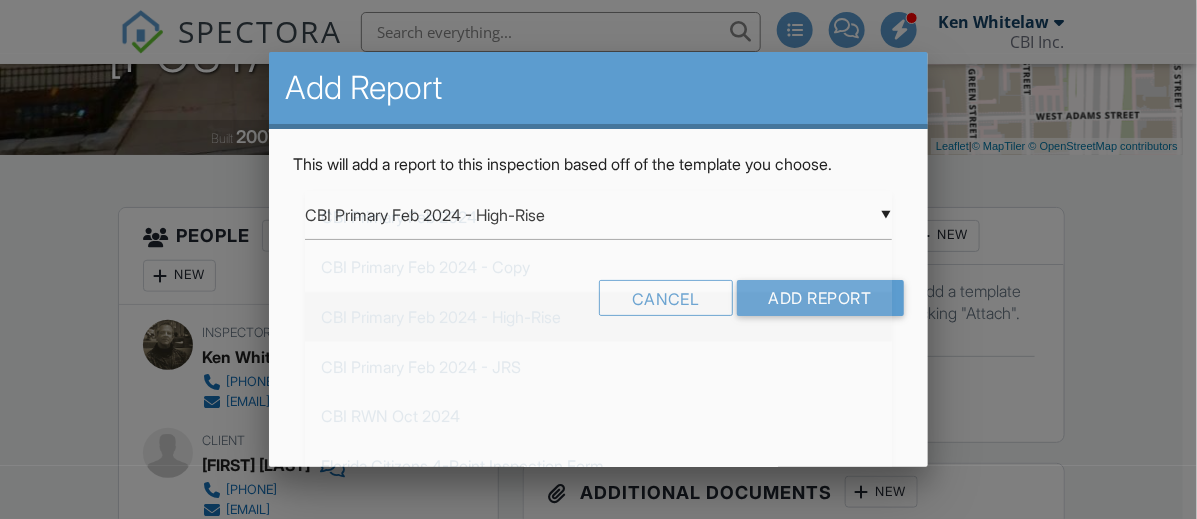 scroll, scrollTop: 1099, scrollLeft: 0, axis: vertical 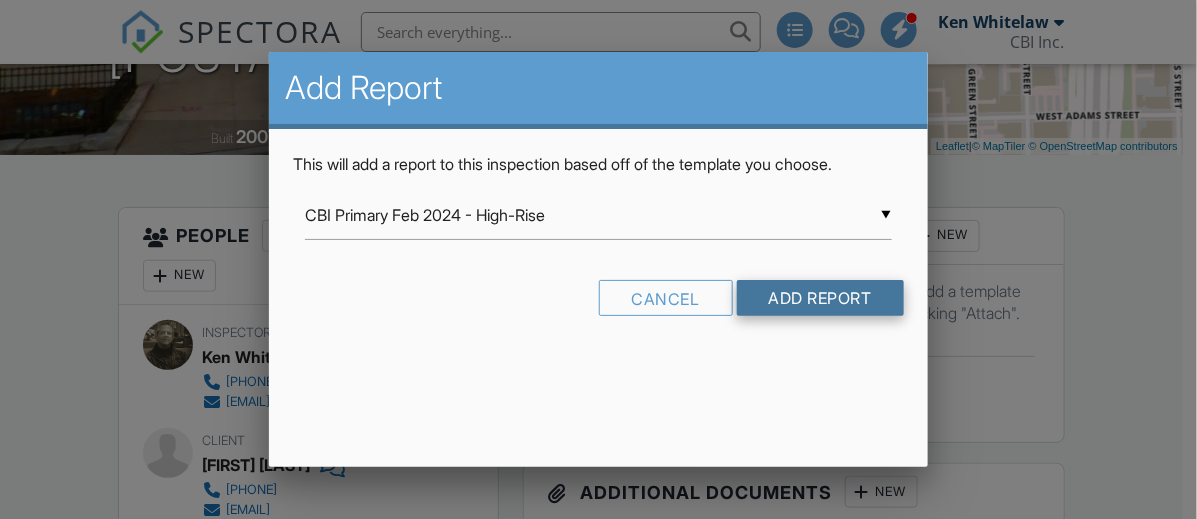 click on "Add Report" at bounding box center (820, 298) 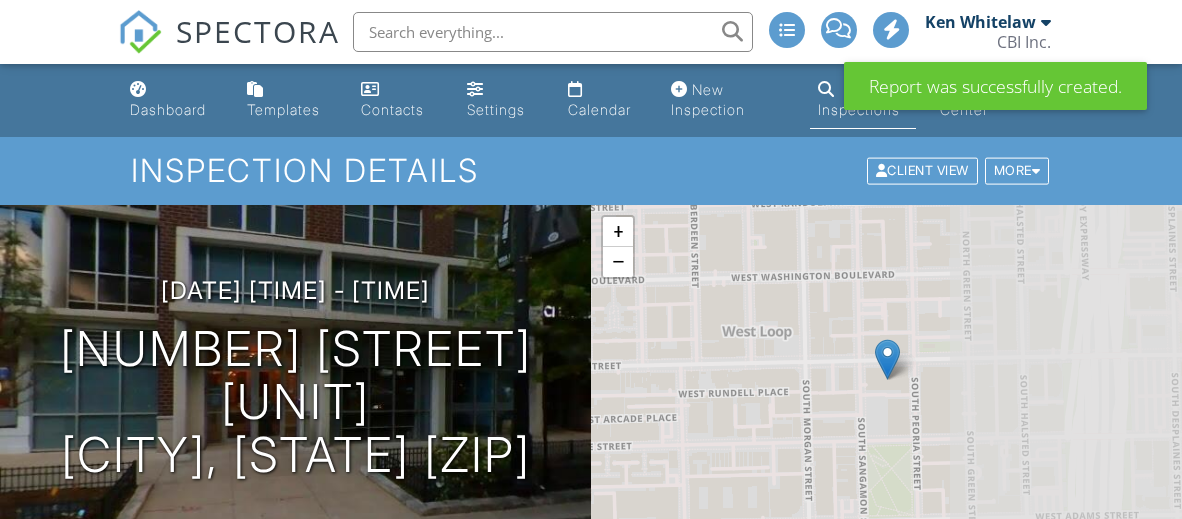 scroll, scrollTop: 0, scrollLeft: 0, axis: both 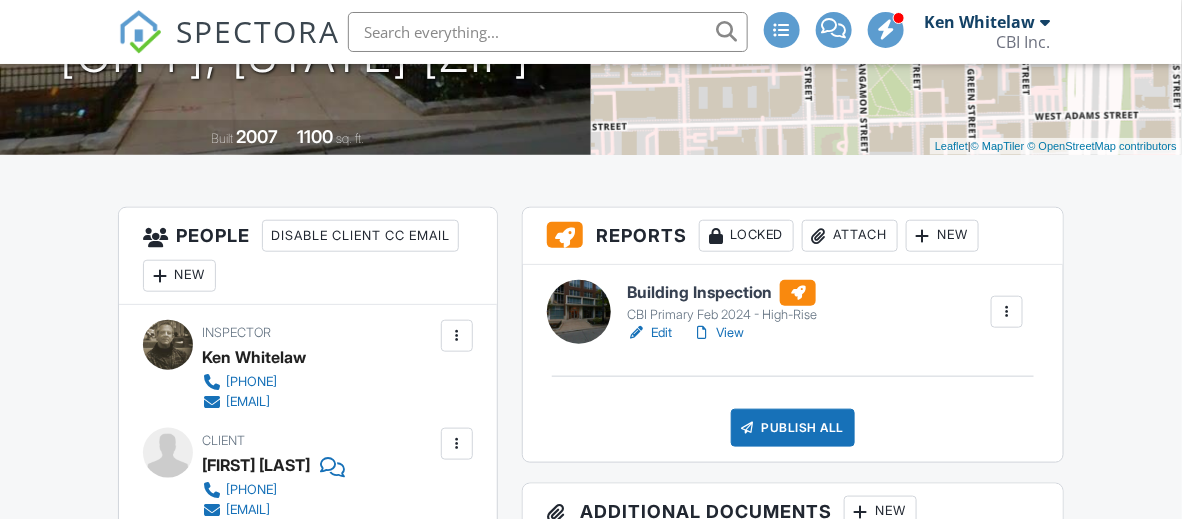 click on "Edit" at bounding box center (649, 333) 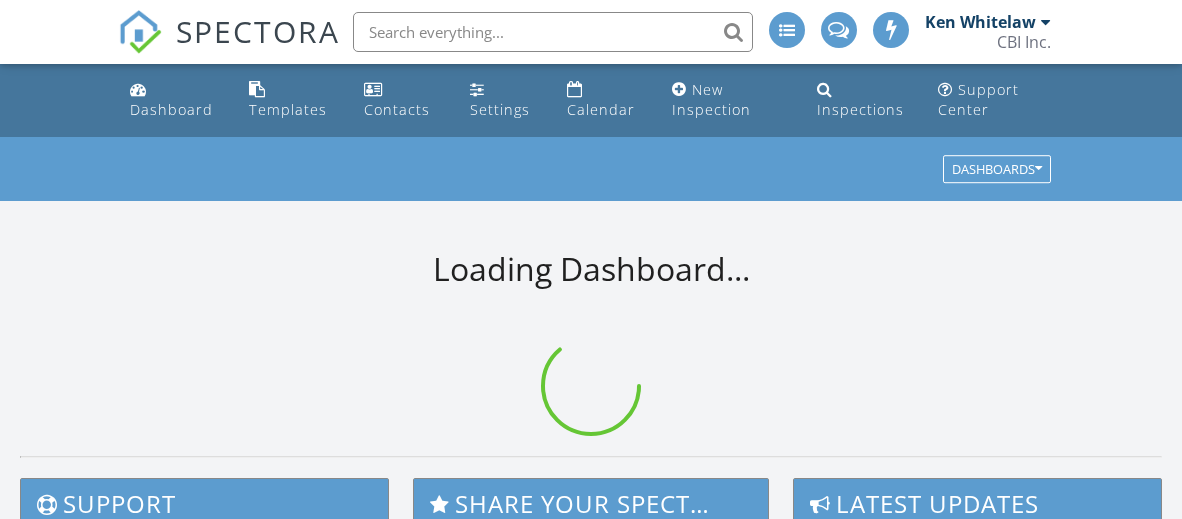 scroll, scrollTop: 0, scrollLeft: 0, axis: both 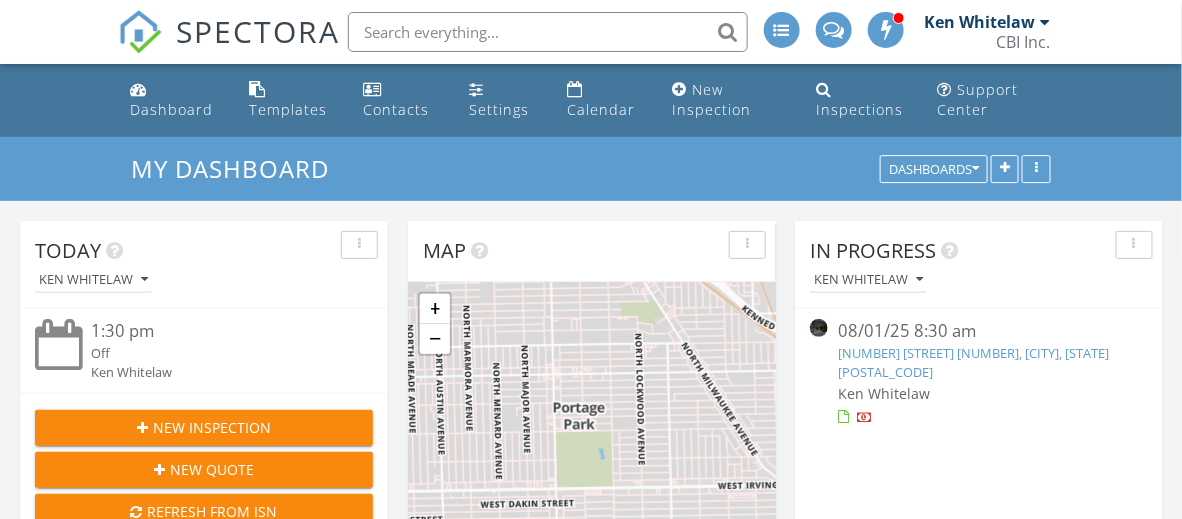 click on "[NUMBER] [STREET] [NUMBER], [CITY], [STATE] [POSTAL_CODE]" at bounding box center [973, 362] 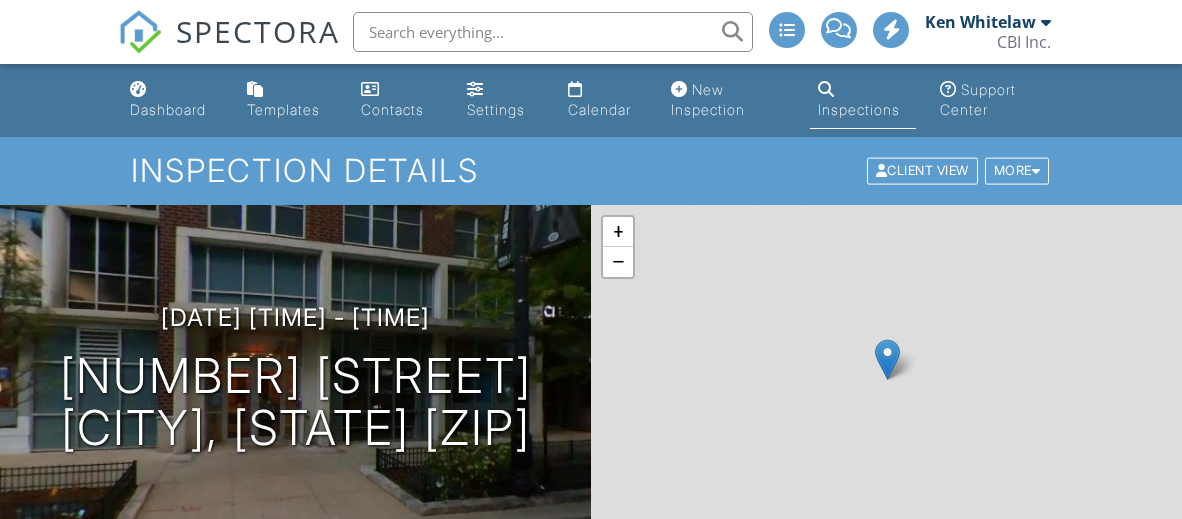 scroll, scrollTop: 0, scrollLeft: 0, axis: both 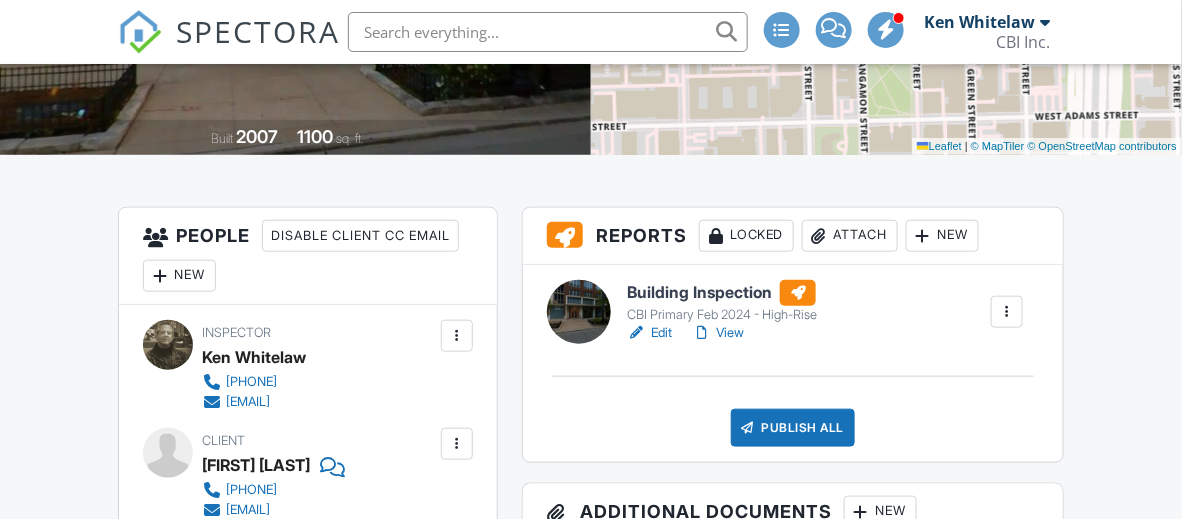 click at bounding box center [1007, 312] 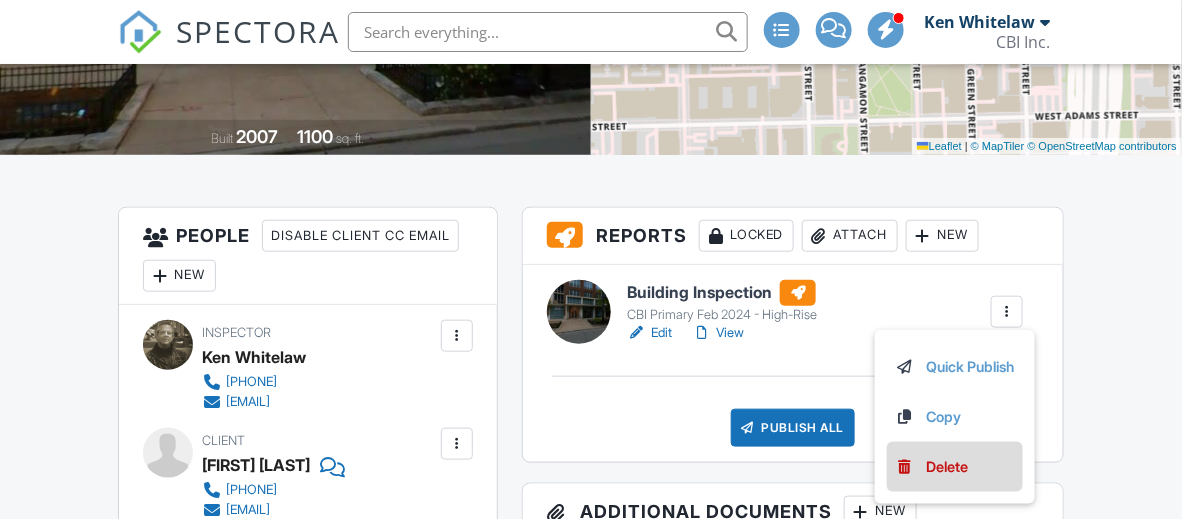 click on "Delete" at bounding box center [948, 467] 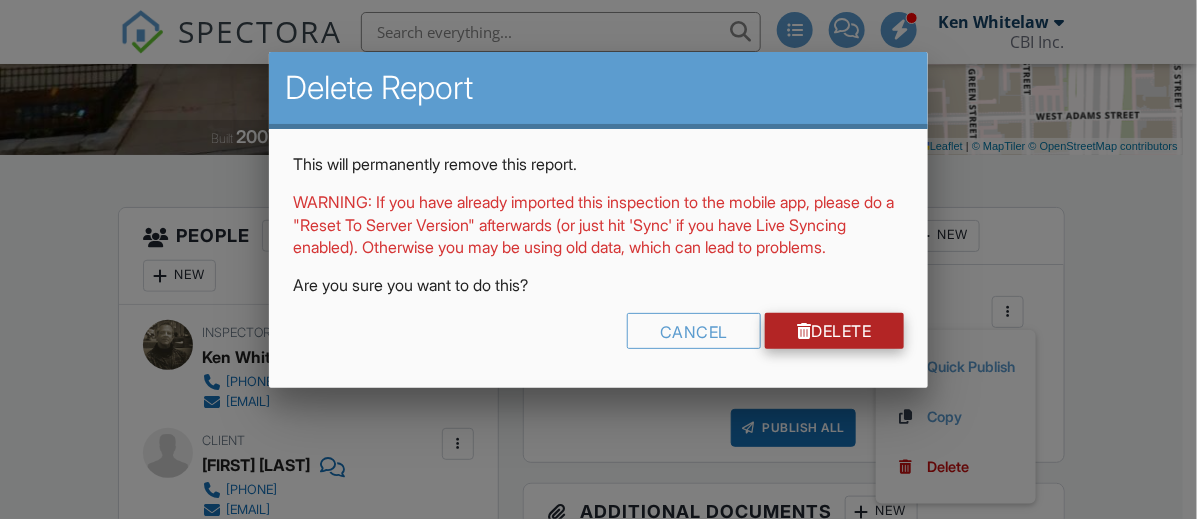 click on "Delete" at bounding box center (834, 331) 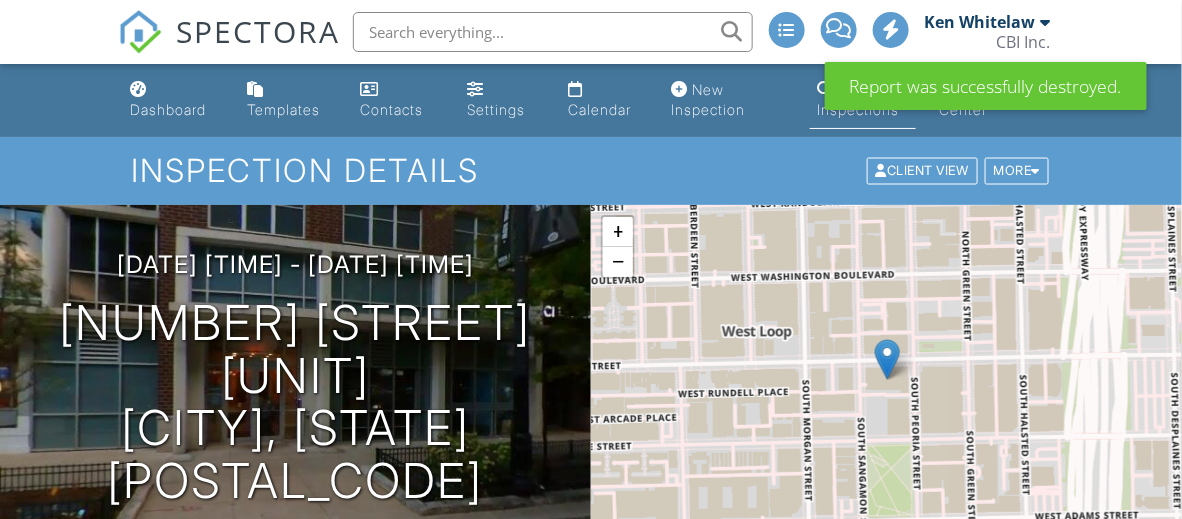 scroll, scrollTop: 400, scrollLeft: 0, axis: vertical 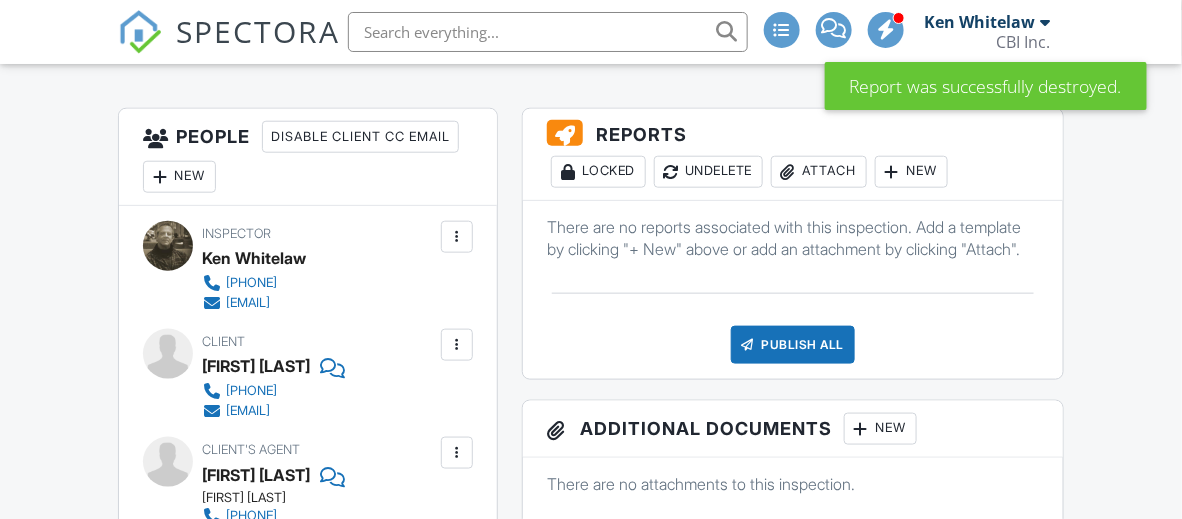 click on "New" at bounding box center (911, 172) 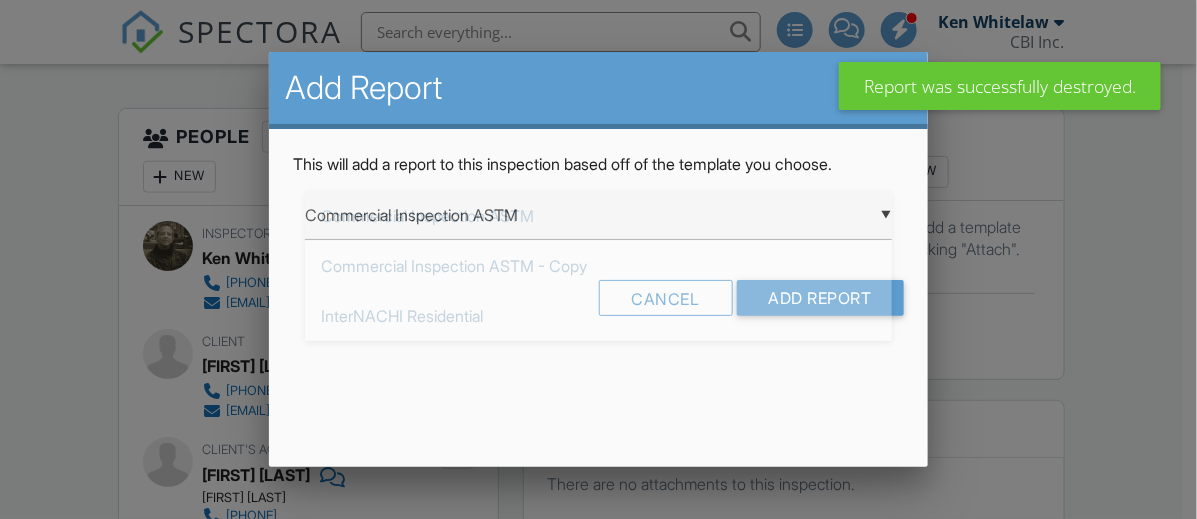 click on "▼ Commercial Inspection ASTM Commercial Inspection ASTM Commercial Inspection ASTM - Copy InterNACHI Residential  Andrew CBI Active 4-1-19 - Andrew ASTM Comm'l IN PROGRESS CBI Active 4-1-19 - Andrew CBI Active 4-1-19 - Bill   CBI Active 4-1-19 - Isac CBI Active 4-1-19  MOH residential CBI Active 4-1-19 RWN CBI Active 4-1-19 RWN - Condo CBI Active 4-1-19 RWN - New Construction CBI Active 4-22-19 RMU CBI Active 5-15-19 CMM CBI Active 5-29-19 MOH - New Con CBI Active 6-1-19 MOH CBI - Bill  Limited Scope  CBI HDS May 2024 CBI Multi-Unit CBI Primary 4 Pt July 2024 CBI Primary Feb 2024 CBI Primary Feb 2024 - Copy CBI Primary Feb 2024 - High-Rise CBI Primary Feb 2024 - JRS CBI RWN Oct 2024 Florida Citizens 4-Point Inspection Form Florida Citizens 4-Point Inspection Form Florida Citizens Roof Inspection Form Florida Uniform Mitigation Verification Inspection Form  Florida Uniform Mitigation Verification Inspection Form  Florida Wood Destroying Organisms Inspection Report HomeGauge Import 2021-09-28 Winfield 2022" at bounding box center (598, 215) 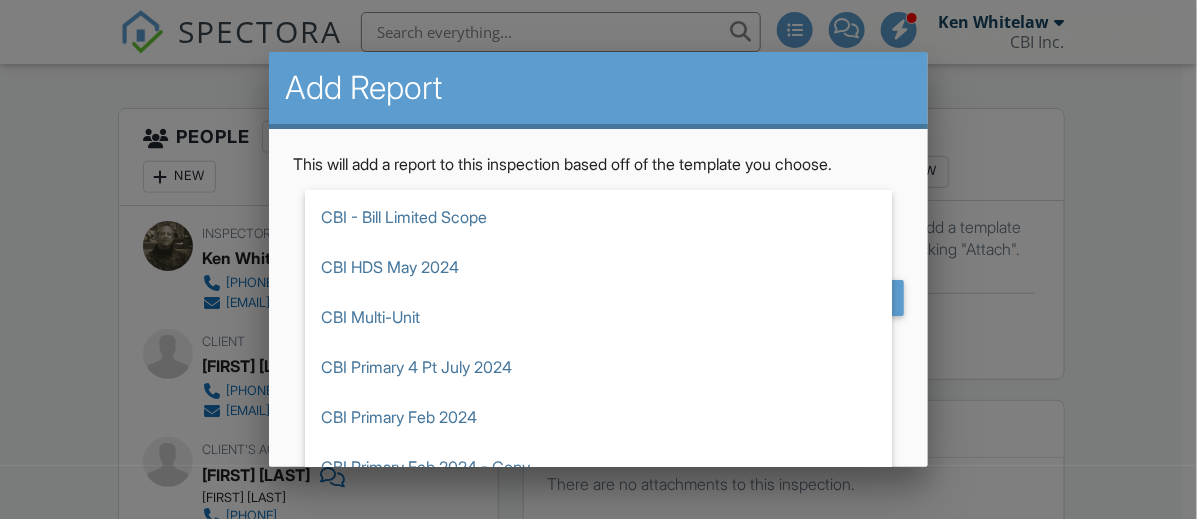 scroll, scrollTop: 900, scrollLeft: 0, axis: vertical 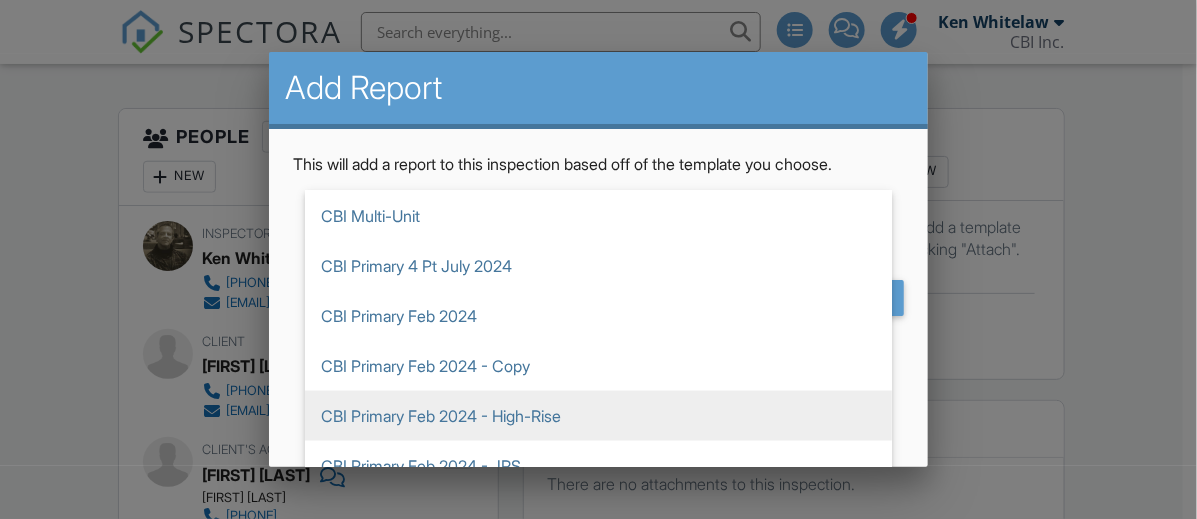 click on "CBI Primary Feb 2024 - High-Rise" at bounding box center [598, 416] 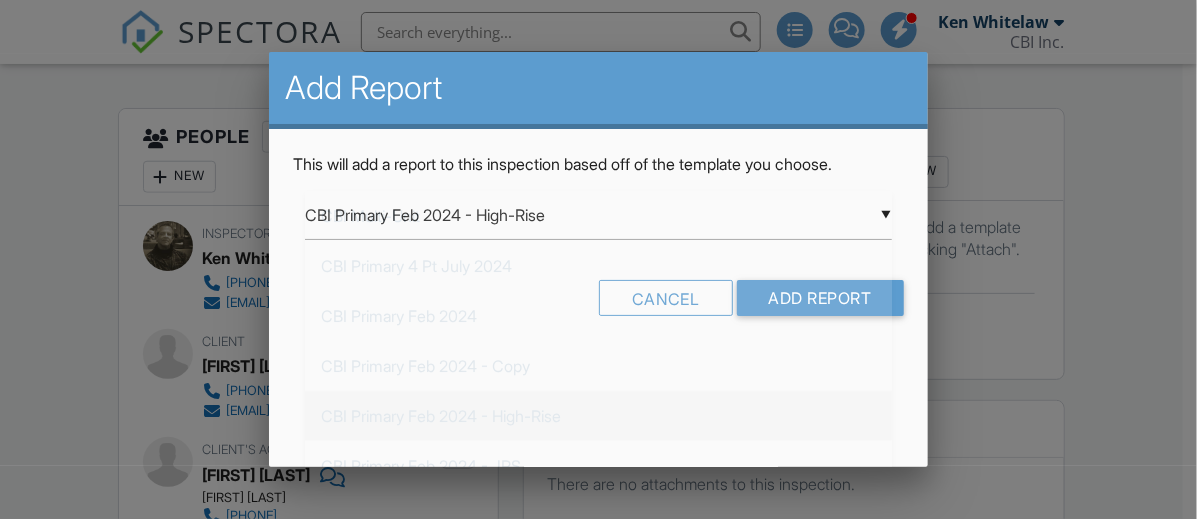 scroll, scrollTop: 1099, scrollLeft: 0, axis: vertical 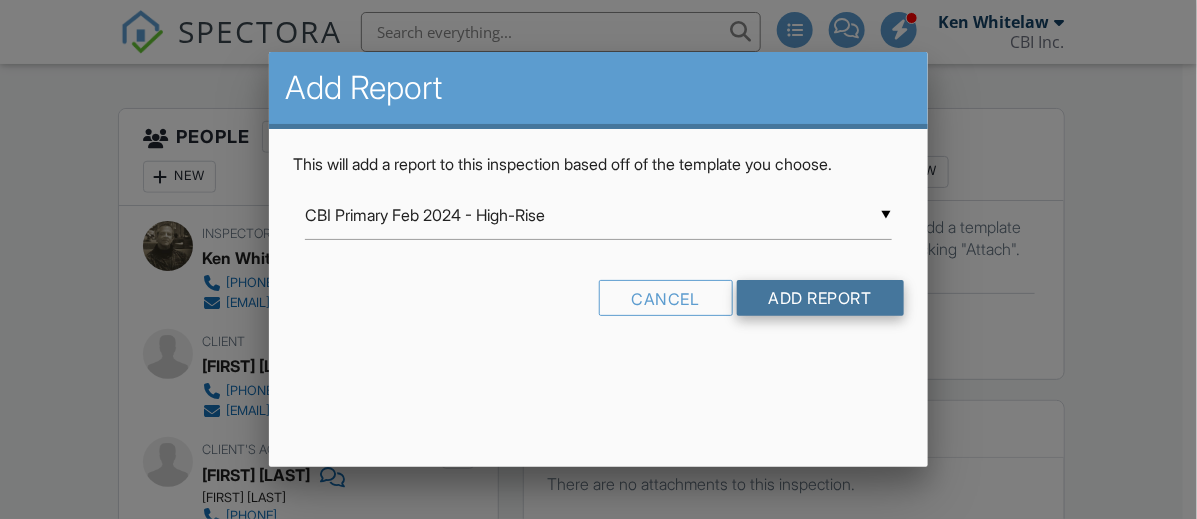 click on "Add Report" at bounding box center [820, 298] 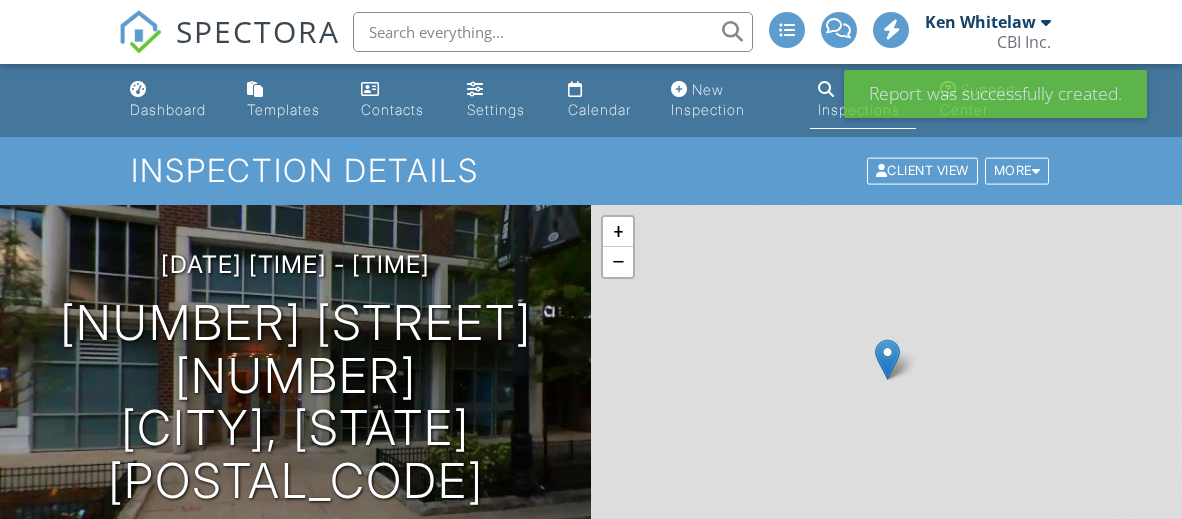 scroll, scrollTop: 0, scrollLeft: 0, axis: both 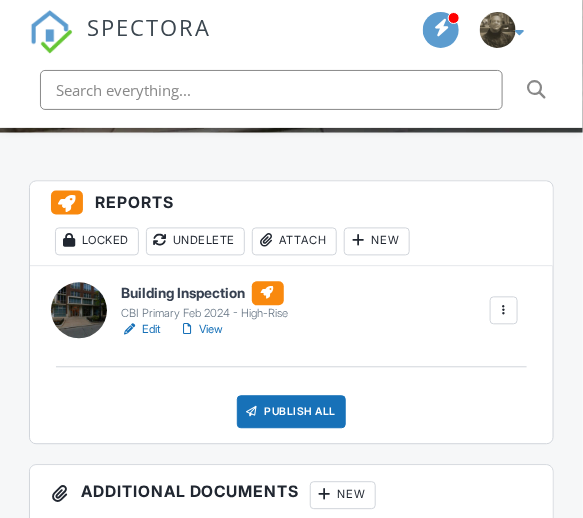 click on "Edit" at bounding box center [141, 330] 